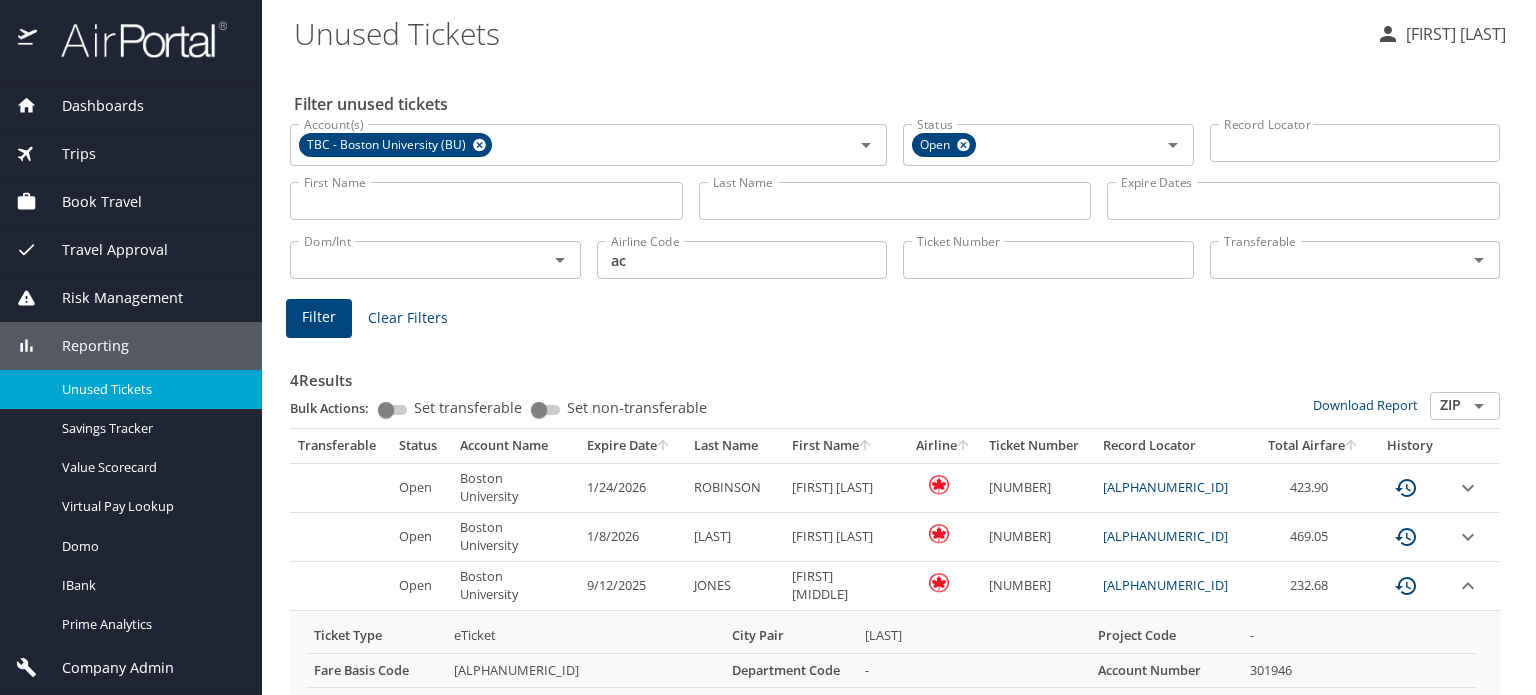 scroll, scrollTop: 0, scrollLeft: 0, axis: both 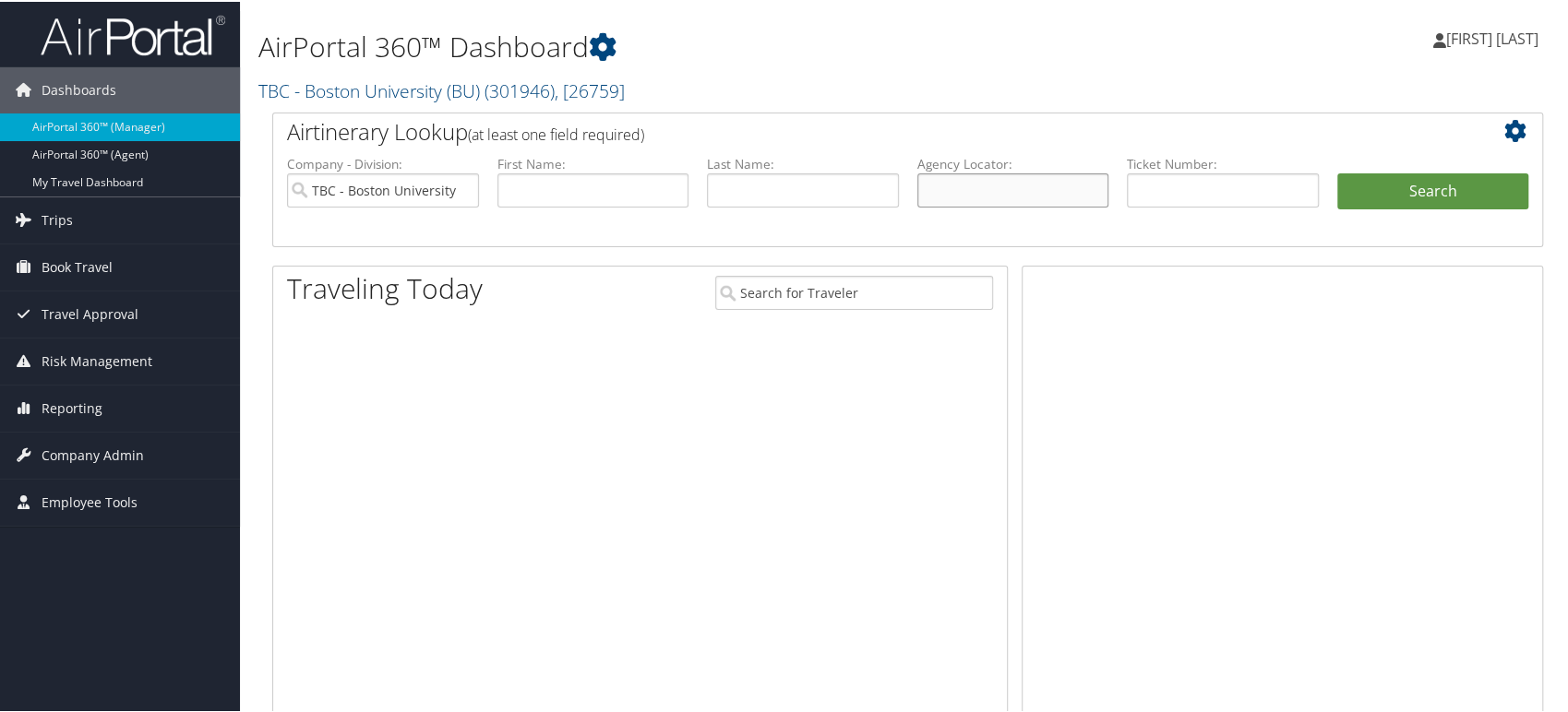 click at bounding box center (1013, 188) 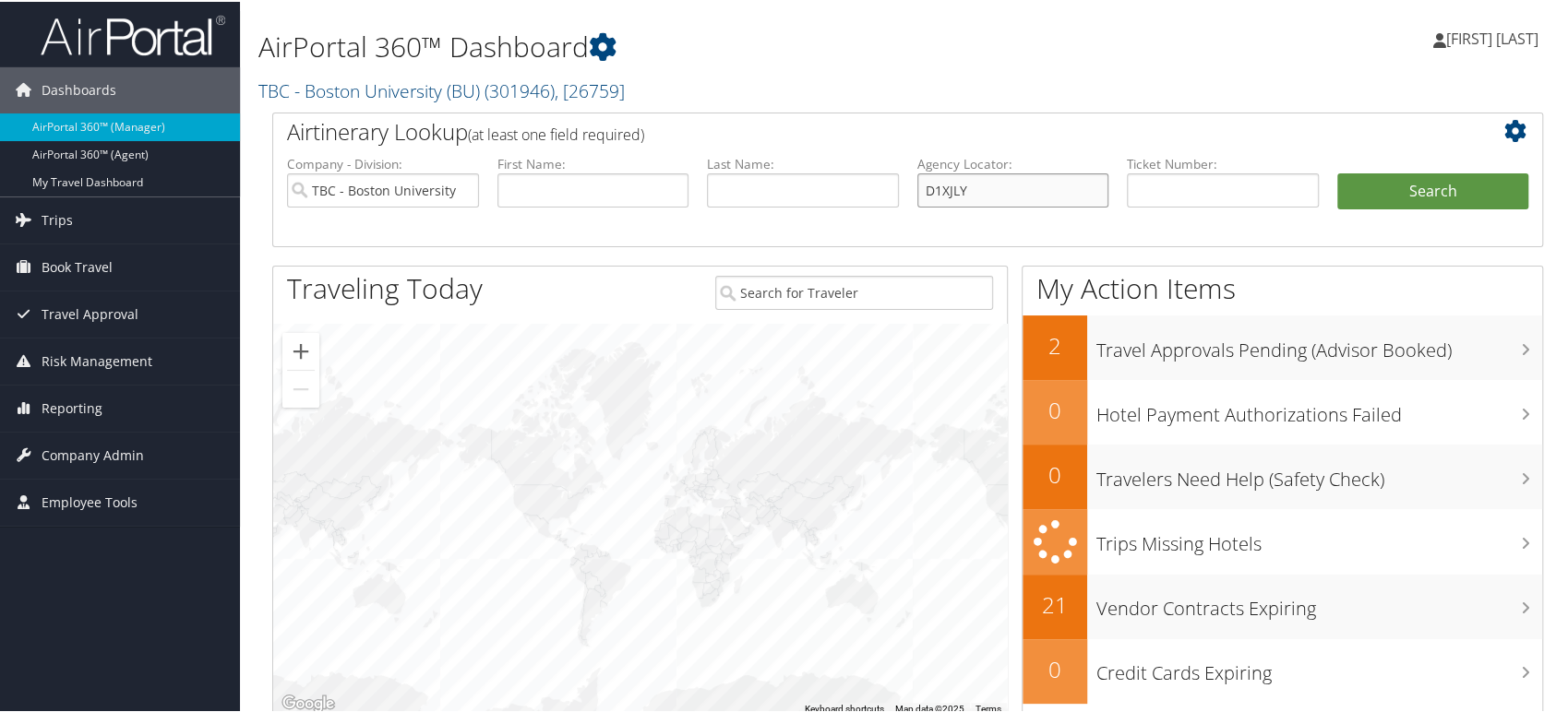 type on "D1XJLY" 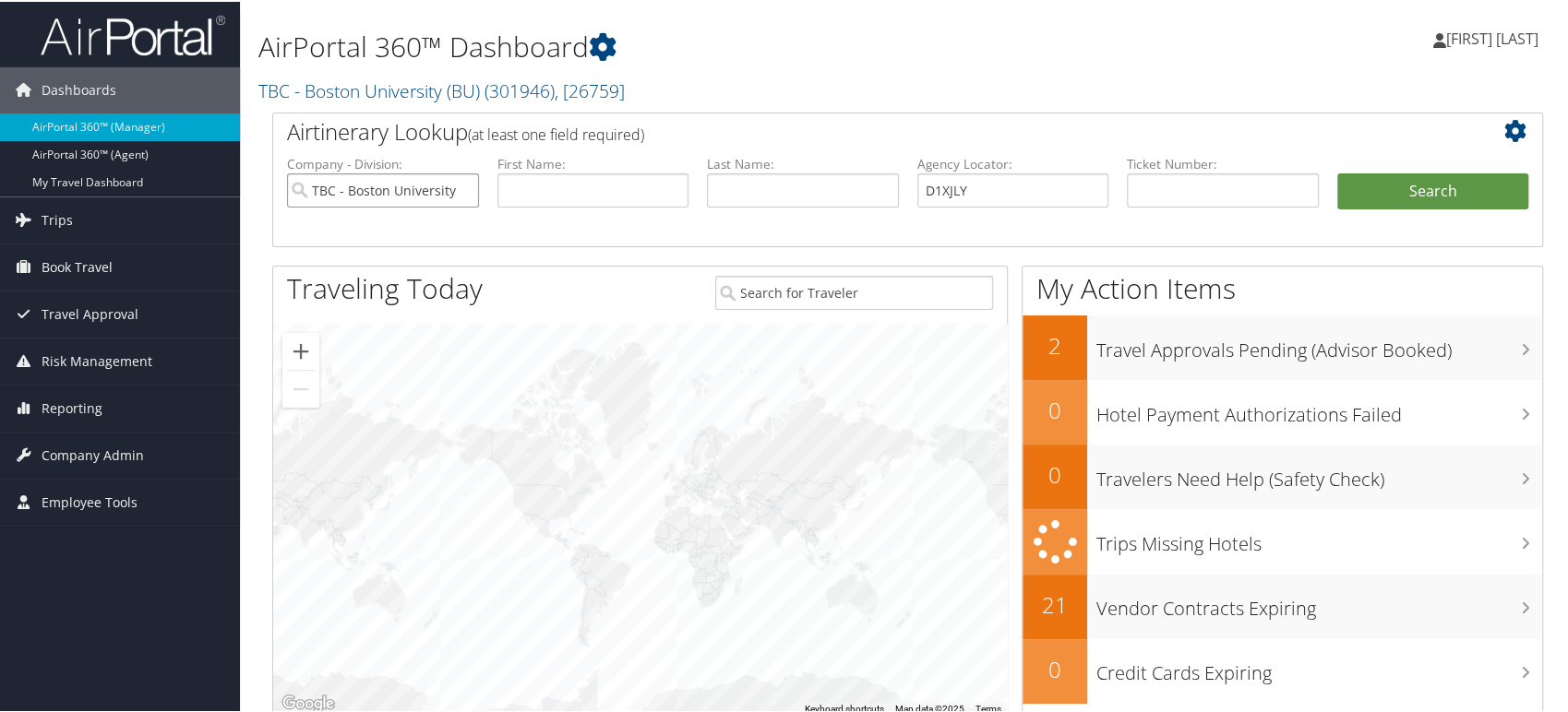 click on "TBC - Boston University (BU)" at bounding box center [383, 188] 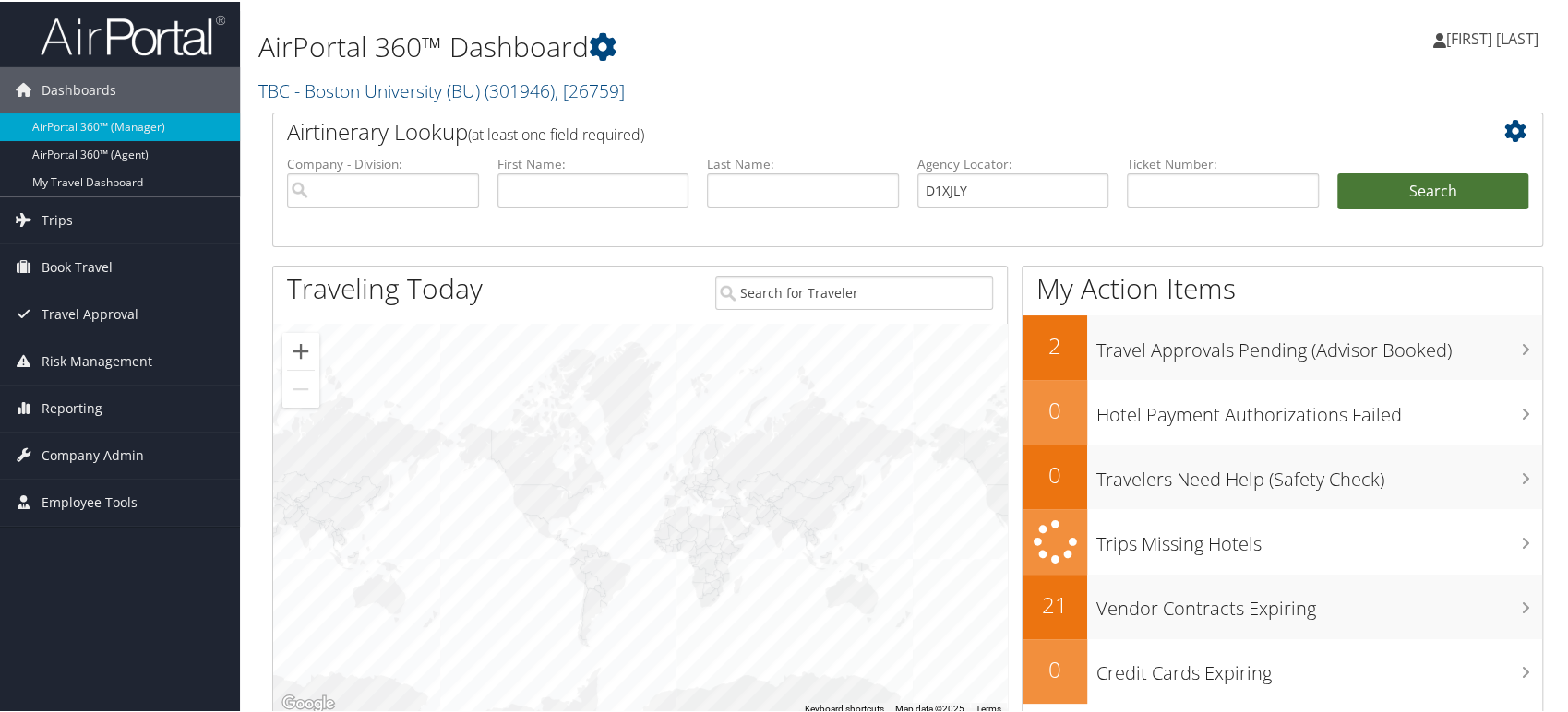 click on "Search" at bounding box center (1433, 190) 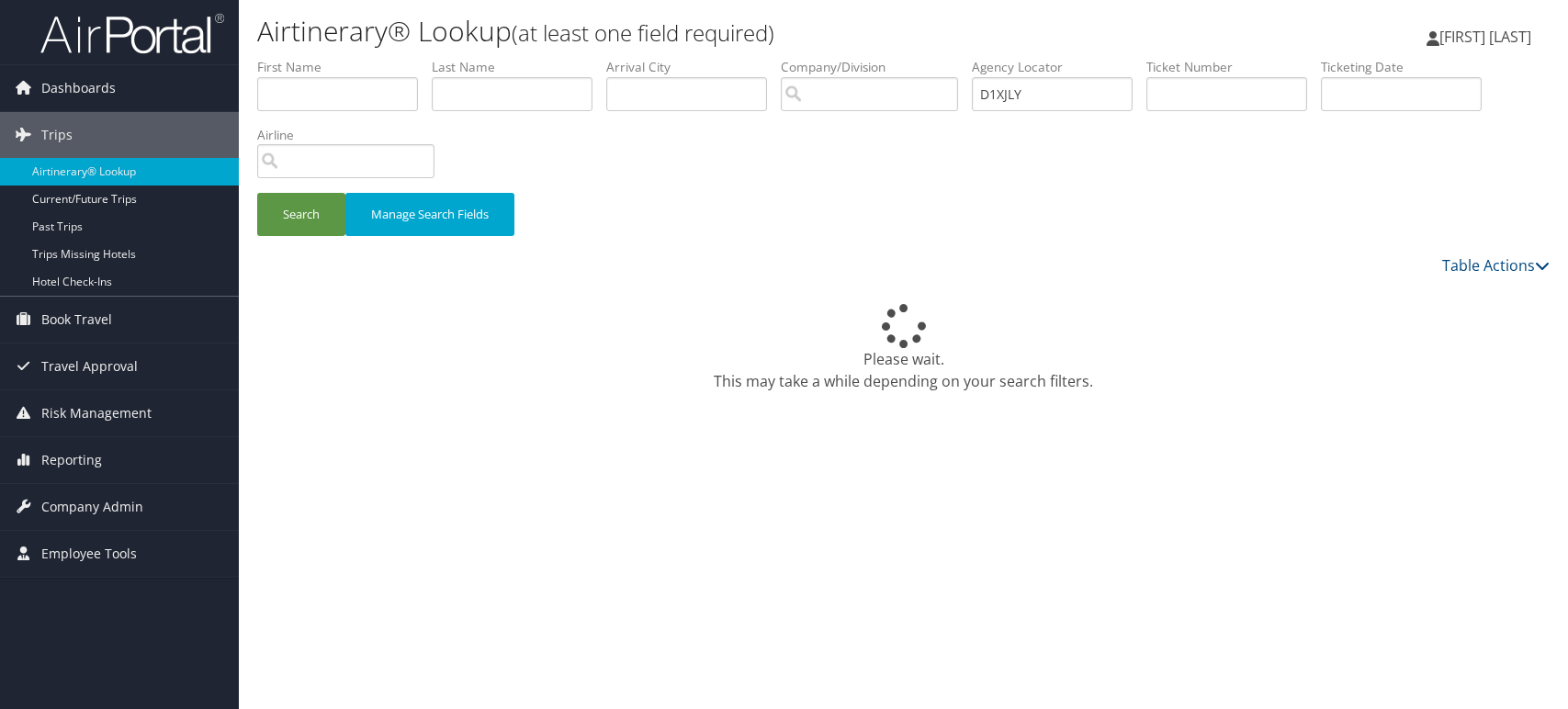 scroll, scrollTop: 0, scrollLeft: 0, axis: both 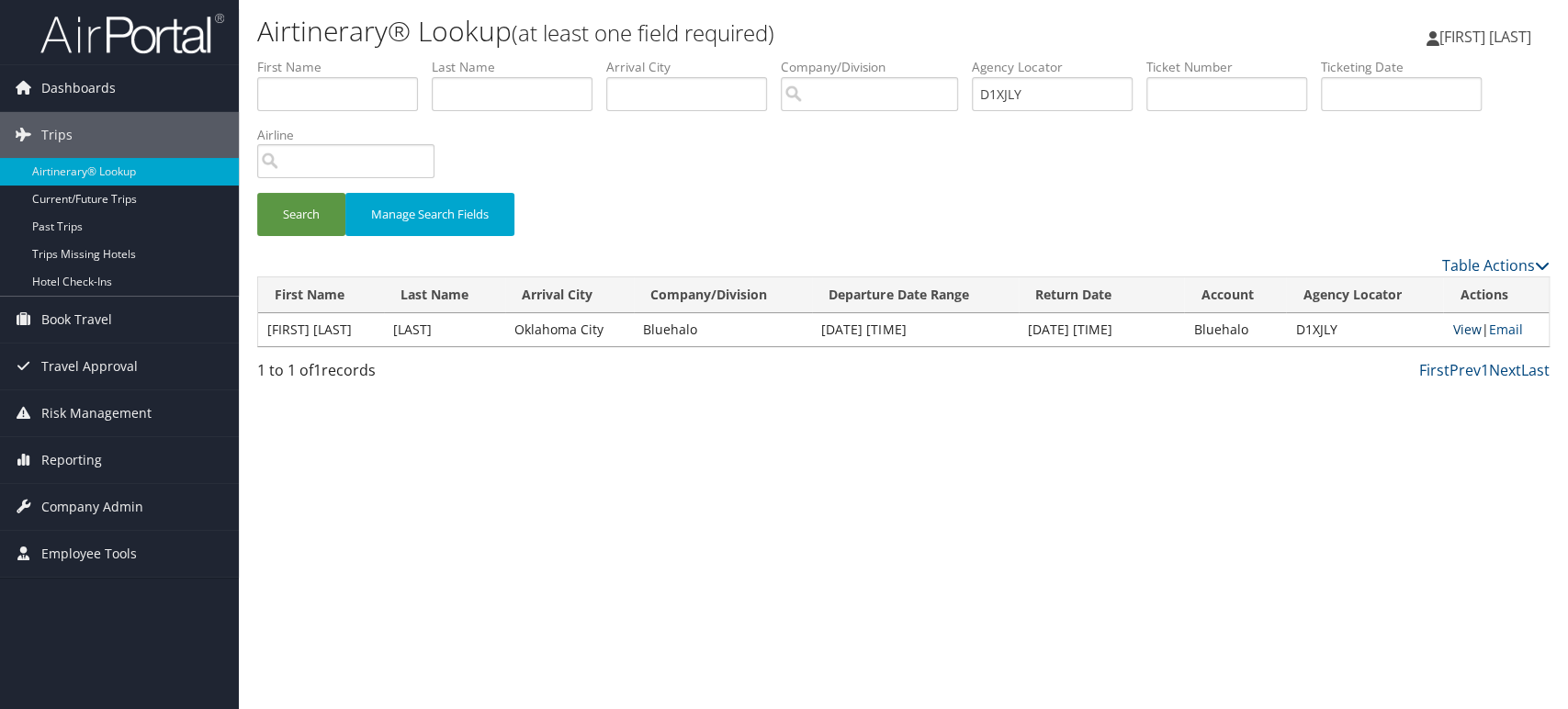 click on "View" at bounding box center [1466, 329] 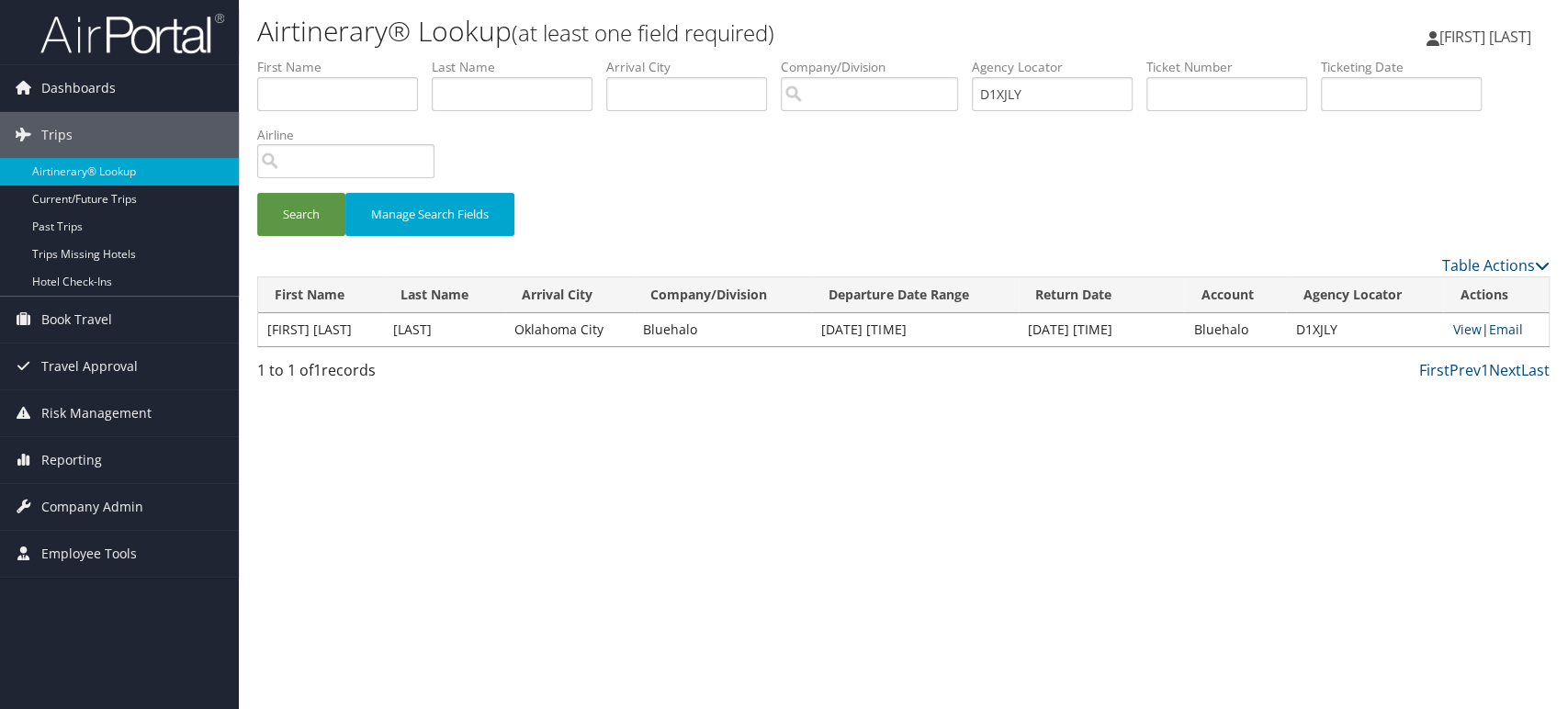 click at bounding box center [132, 33] 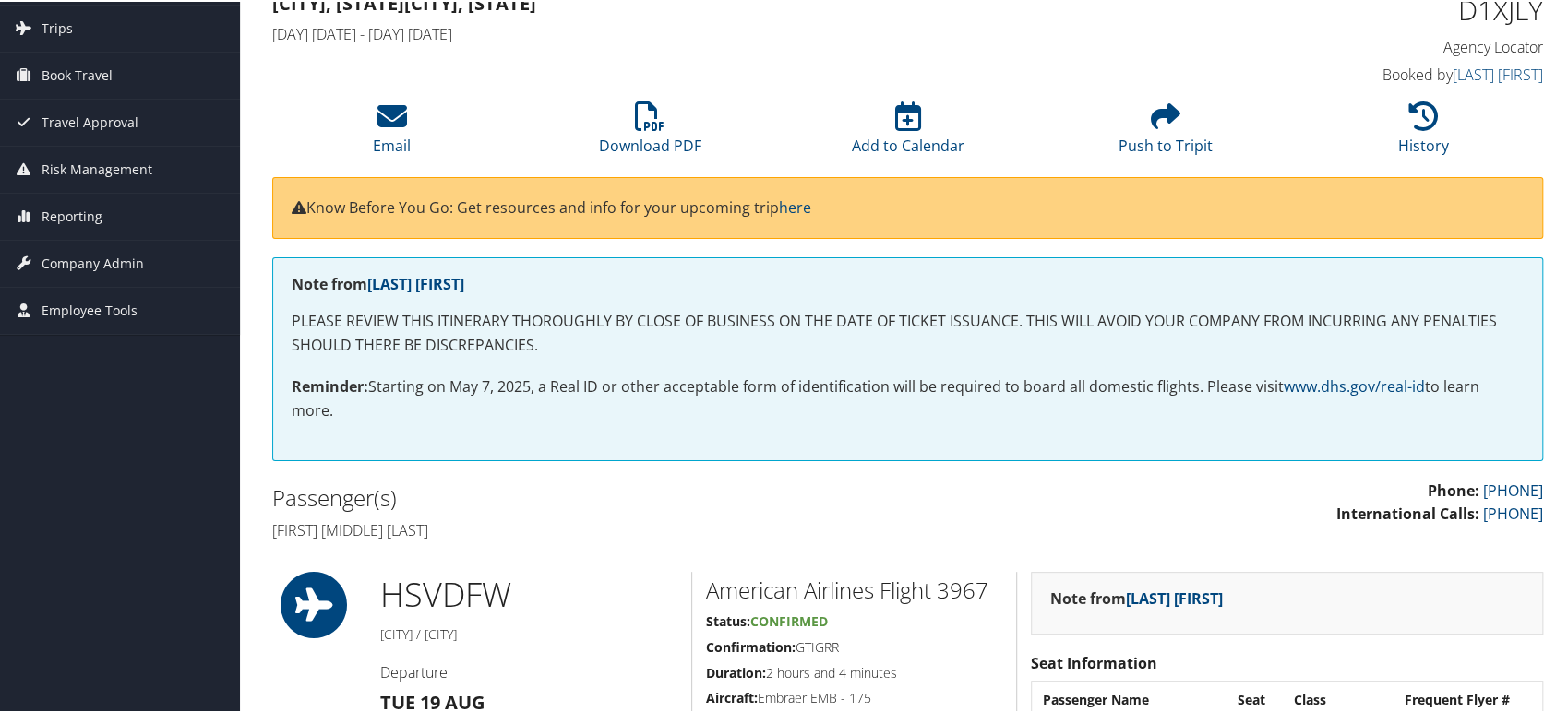 scroll, scrollTop: 0, scrollLeft: 0, axis: both 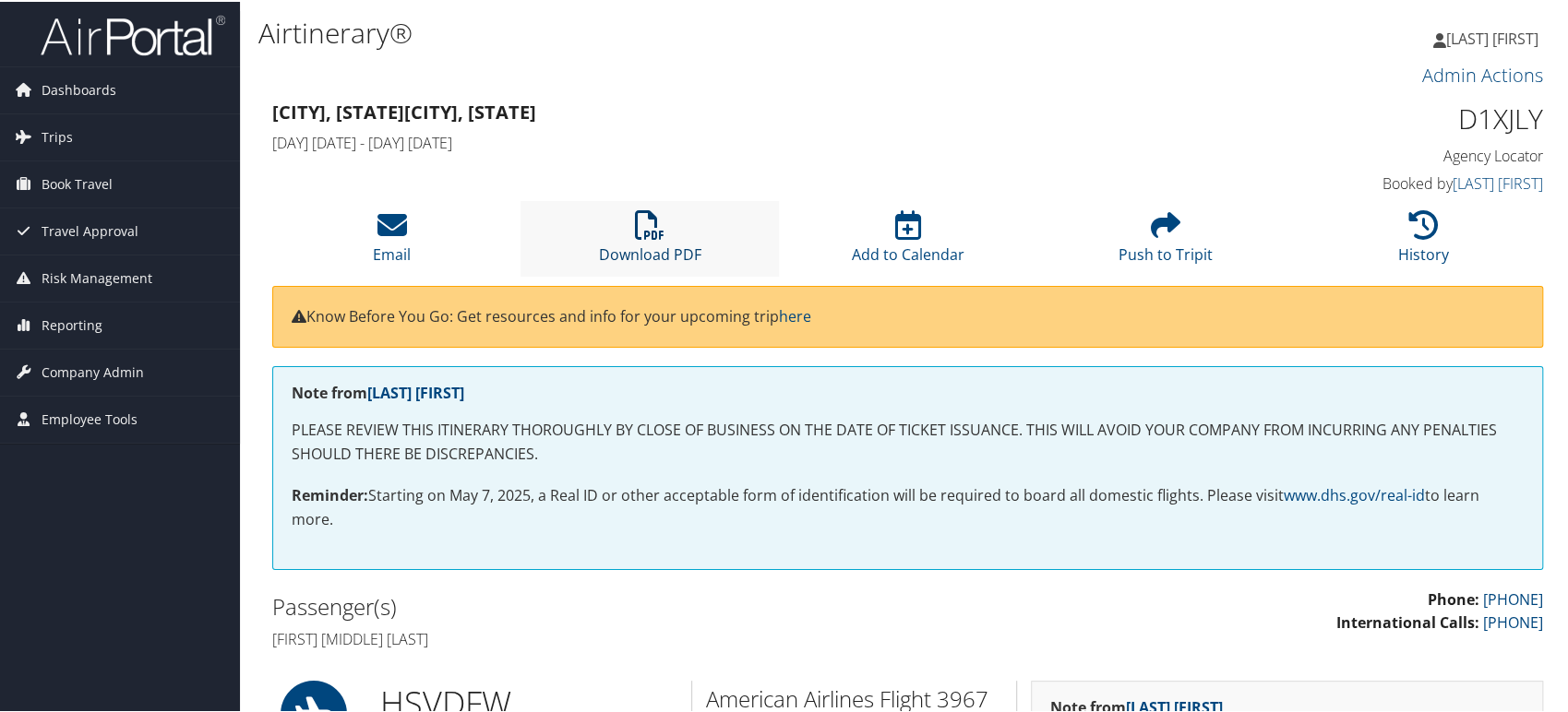 click at bounding box center [650, 223] 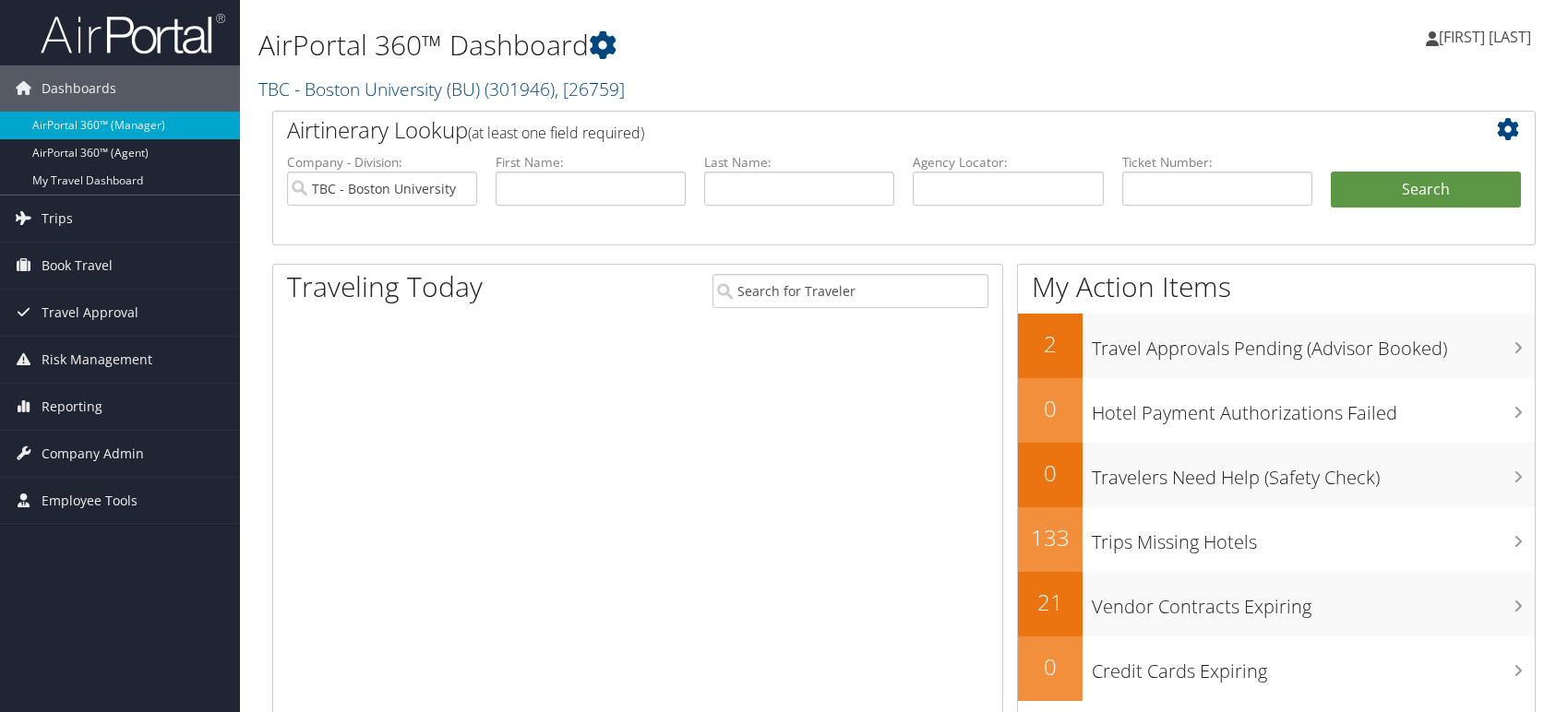 scroll, scrollTop: 0, scrollLeft: 0, axis: both 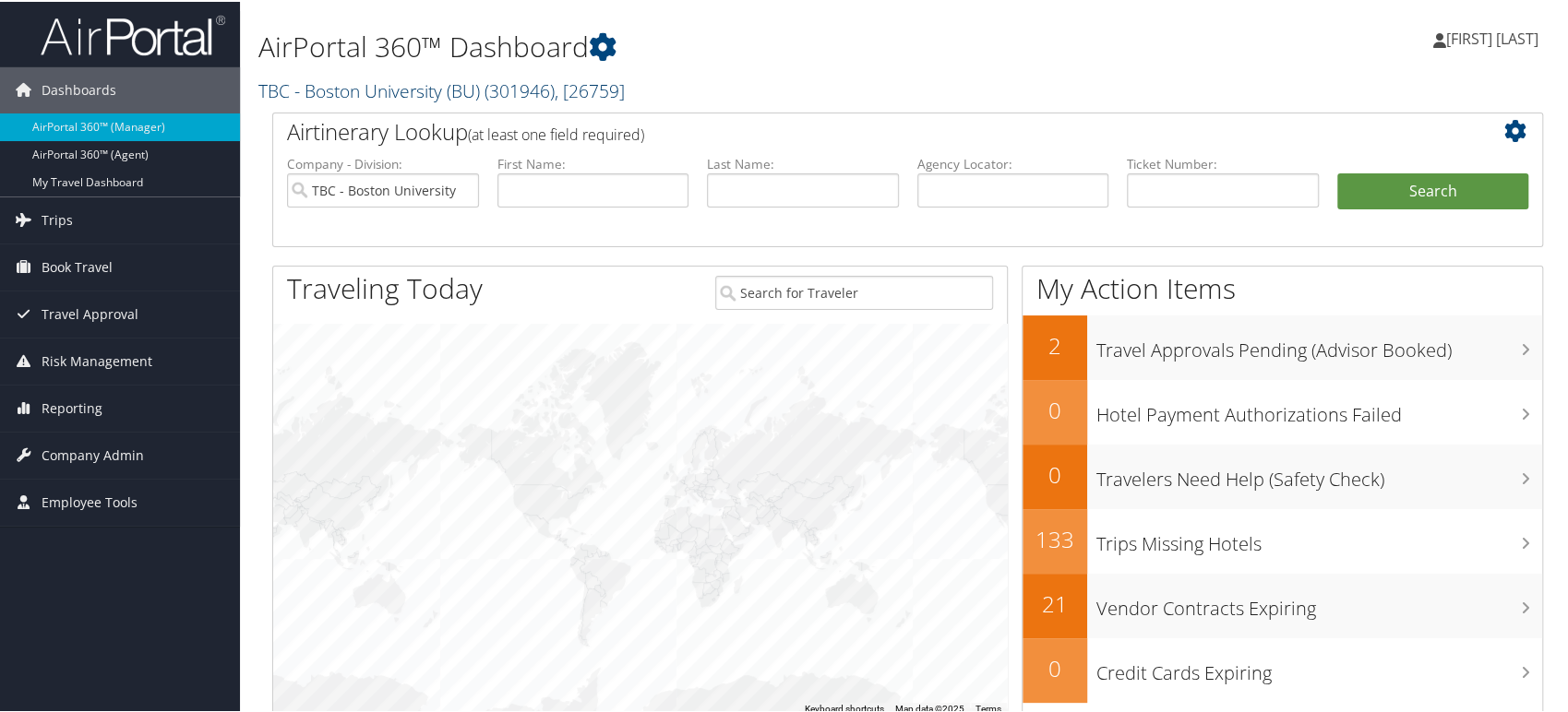 click on "TBC - Boston University (BU)   ( 301946 )  , [ 26759 ]" at bounding box center [441, 89] 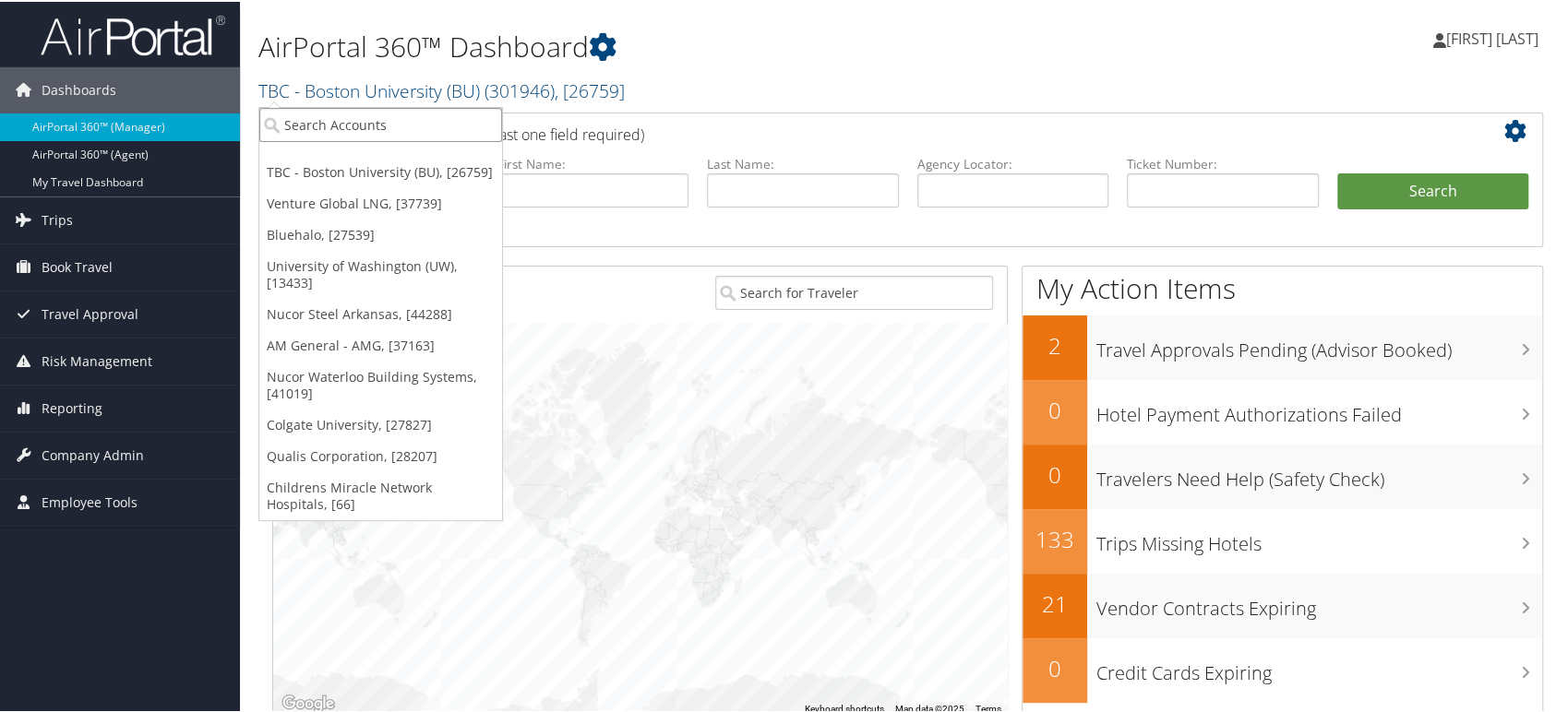 click at bounding box center (380, 123) 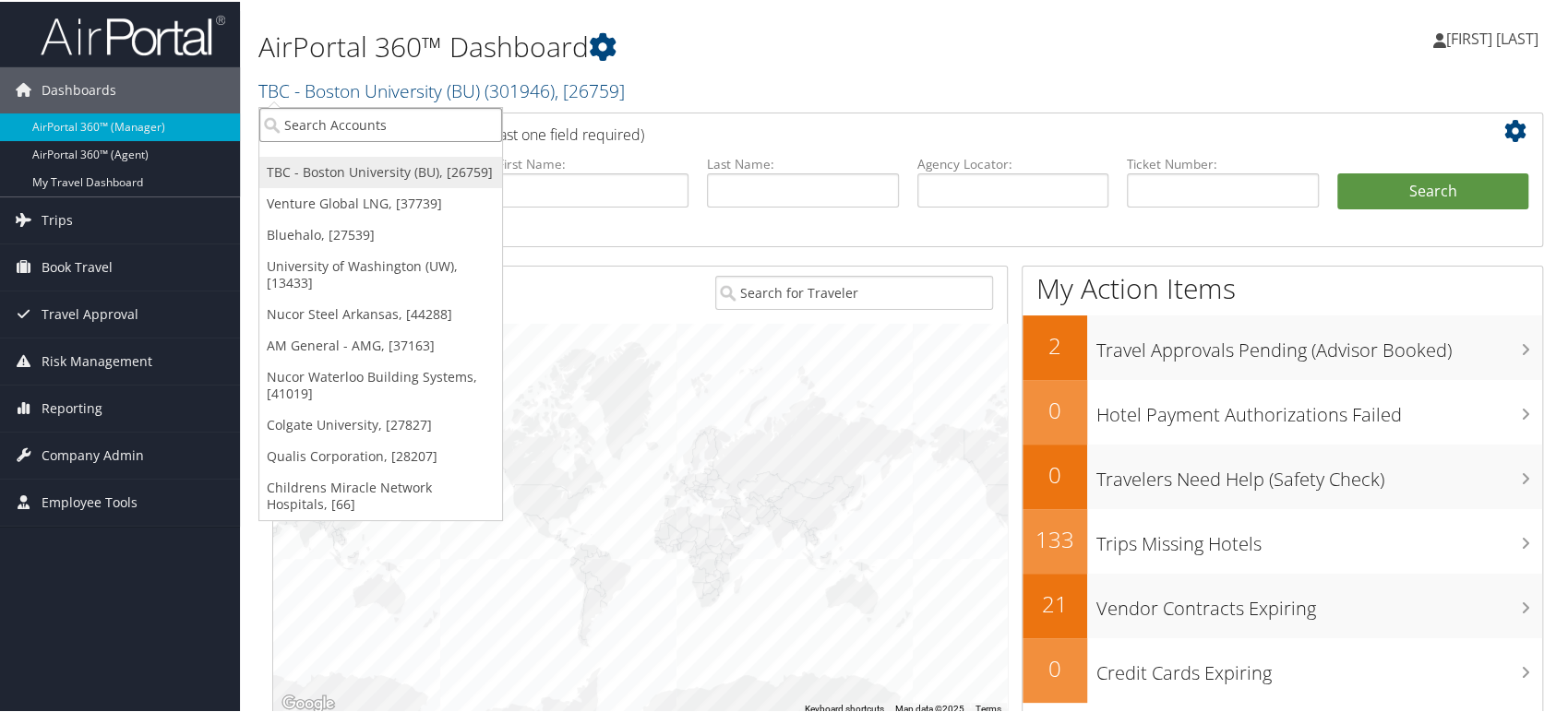 paste on "301411" 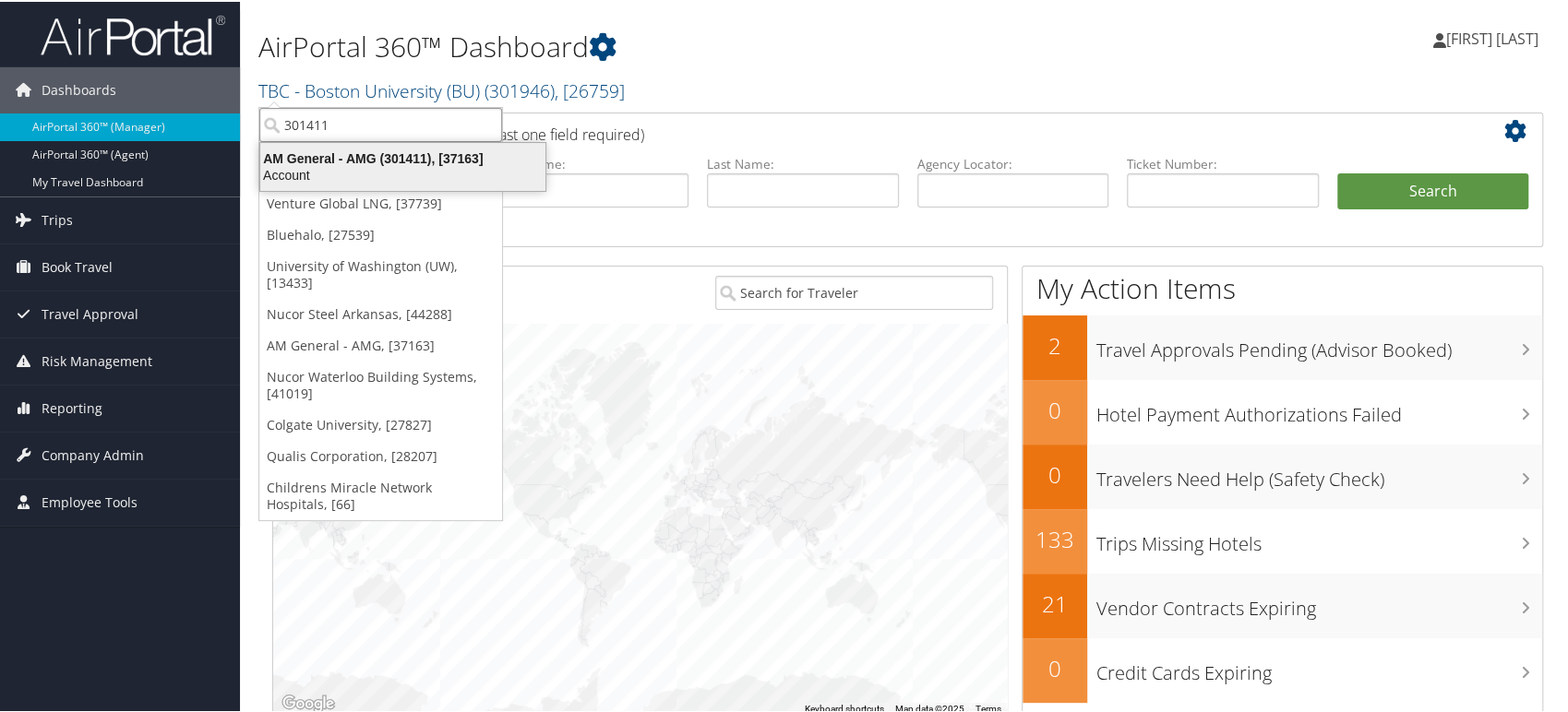 click on "AM General - AMG (301411), [37163]" at bounding box center (402, 157) 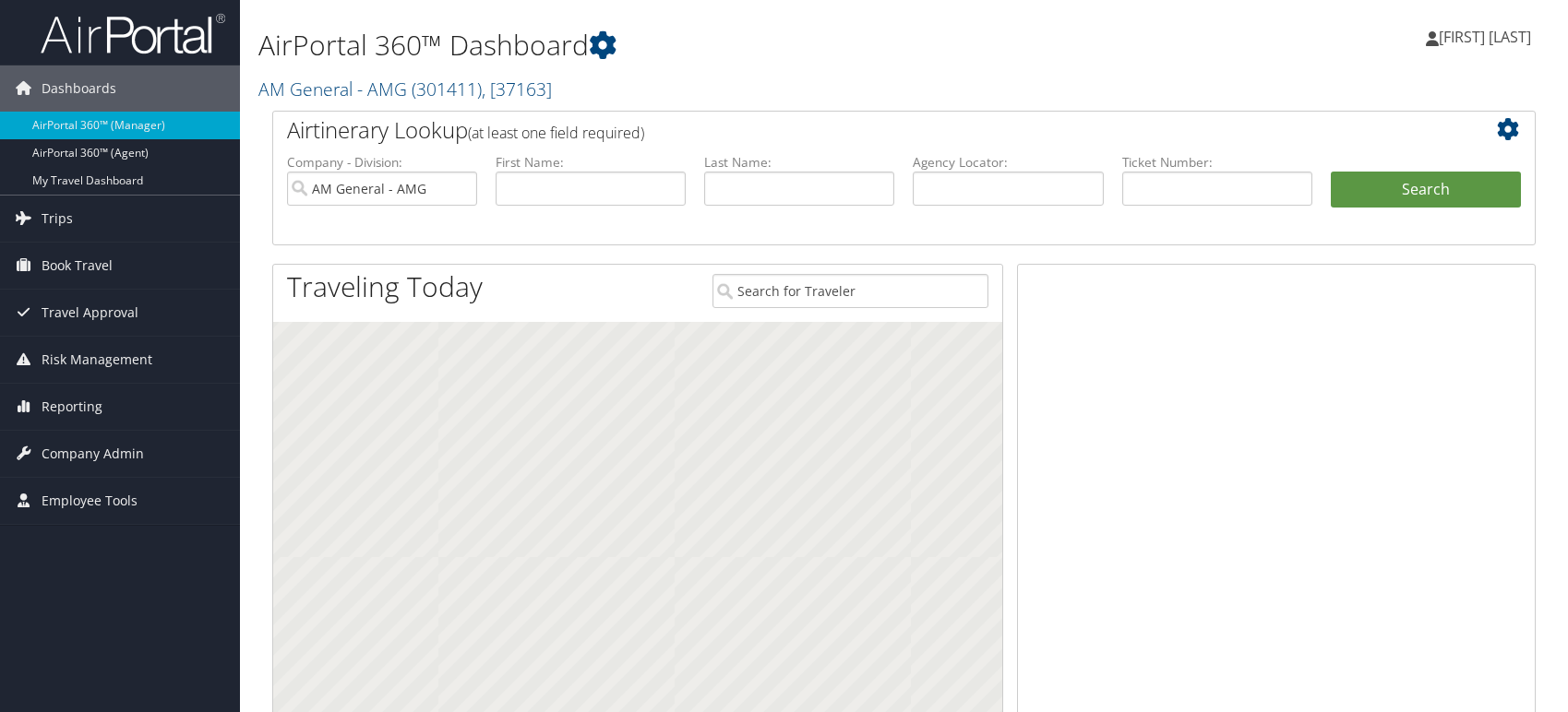 scroll, scrollTop: 0, scrollLeft: 0, axis: both 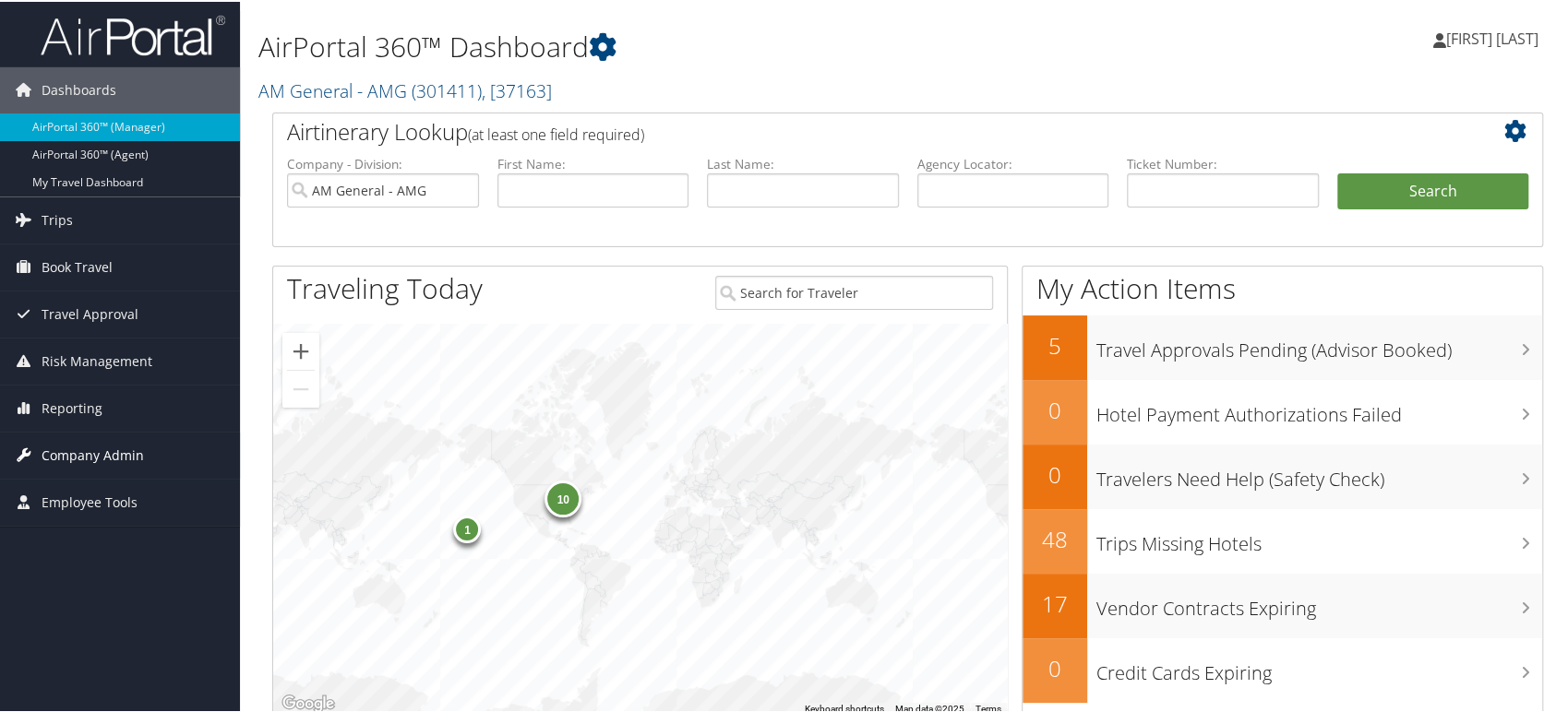 click on "Company Admin" at bounding box center (92, 454) 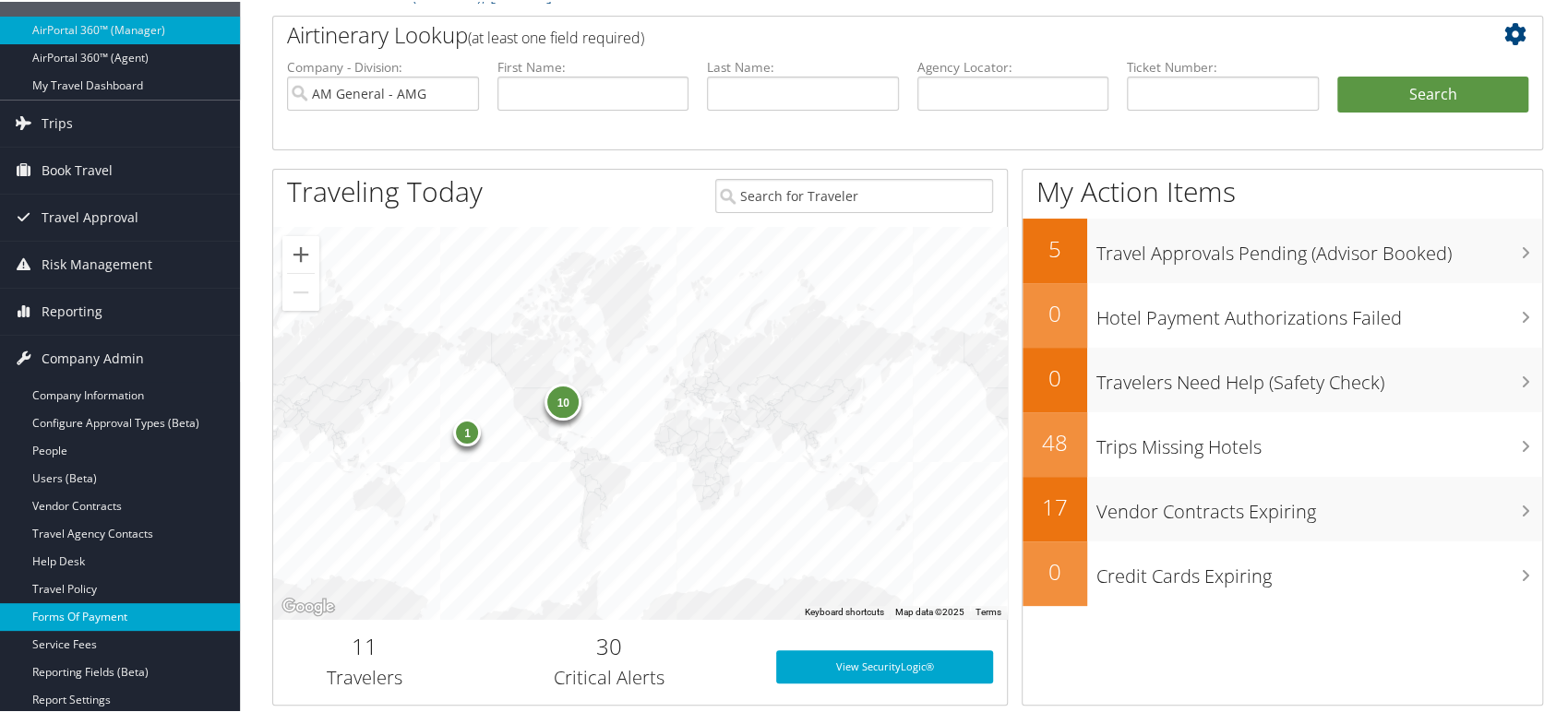 scroll, scrollTop: 102, scrollLeft: 0, axis: vertical 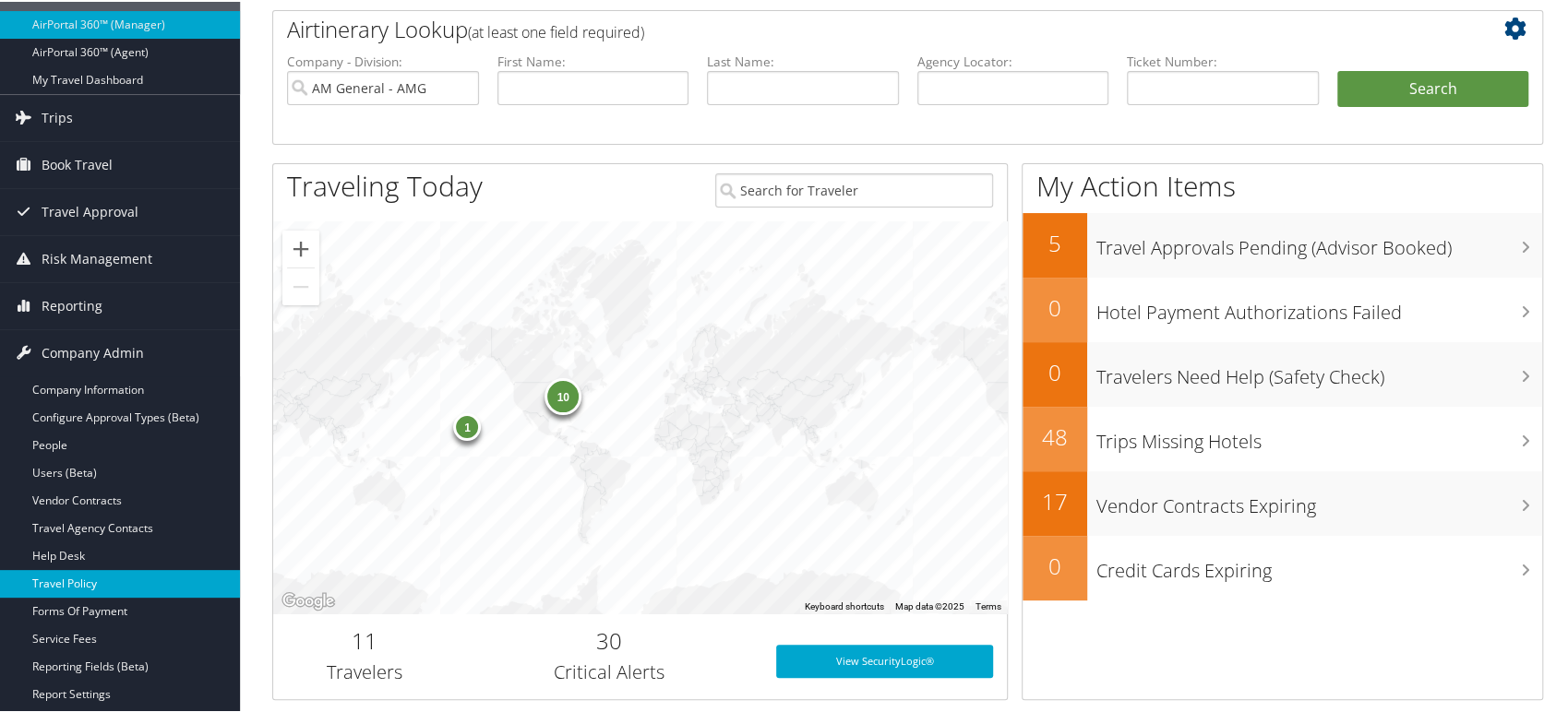 click on "Travel Policy" at bounding box center (120, 582) 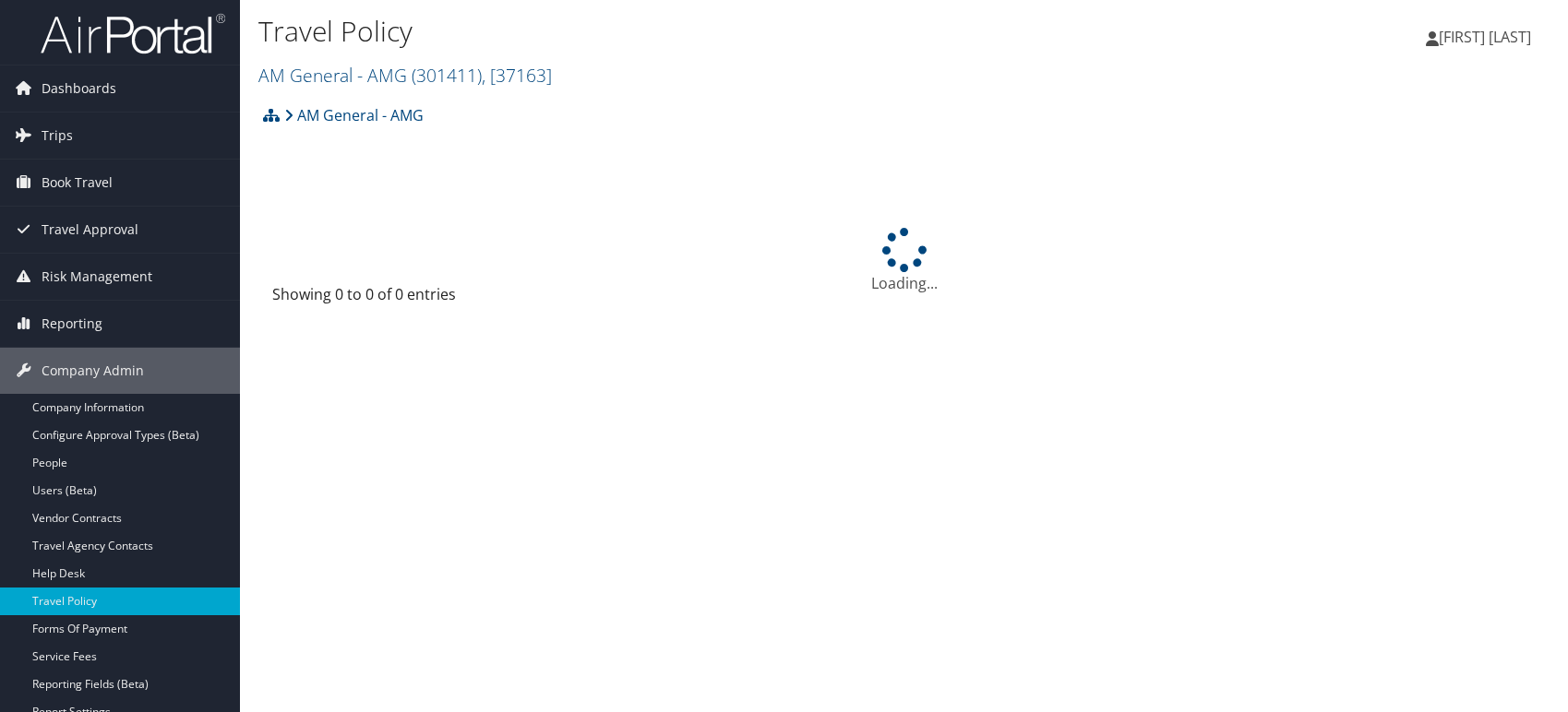 scroll, scrollTop: 0, scrollLeft: 0, axis: both 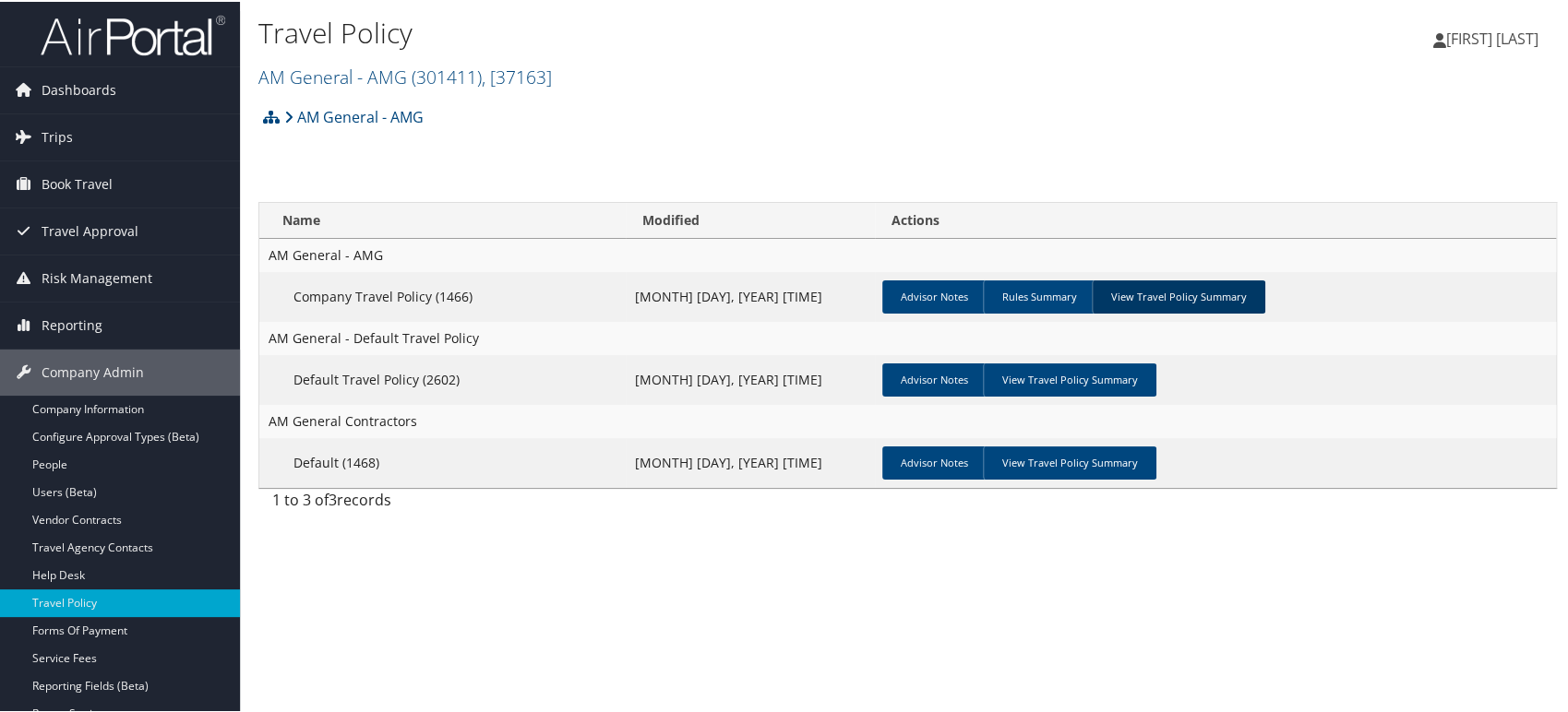 click on "View Travel Policy Summary" at bounding box center [1179, 295] 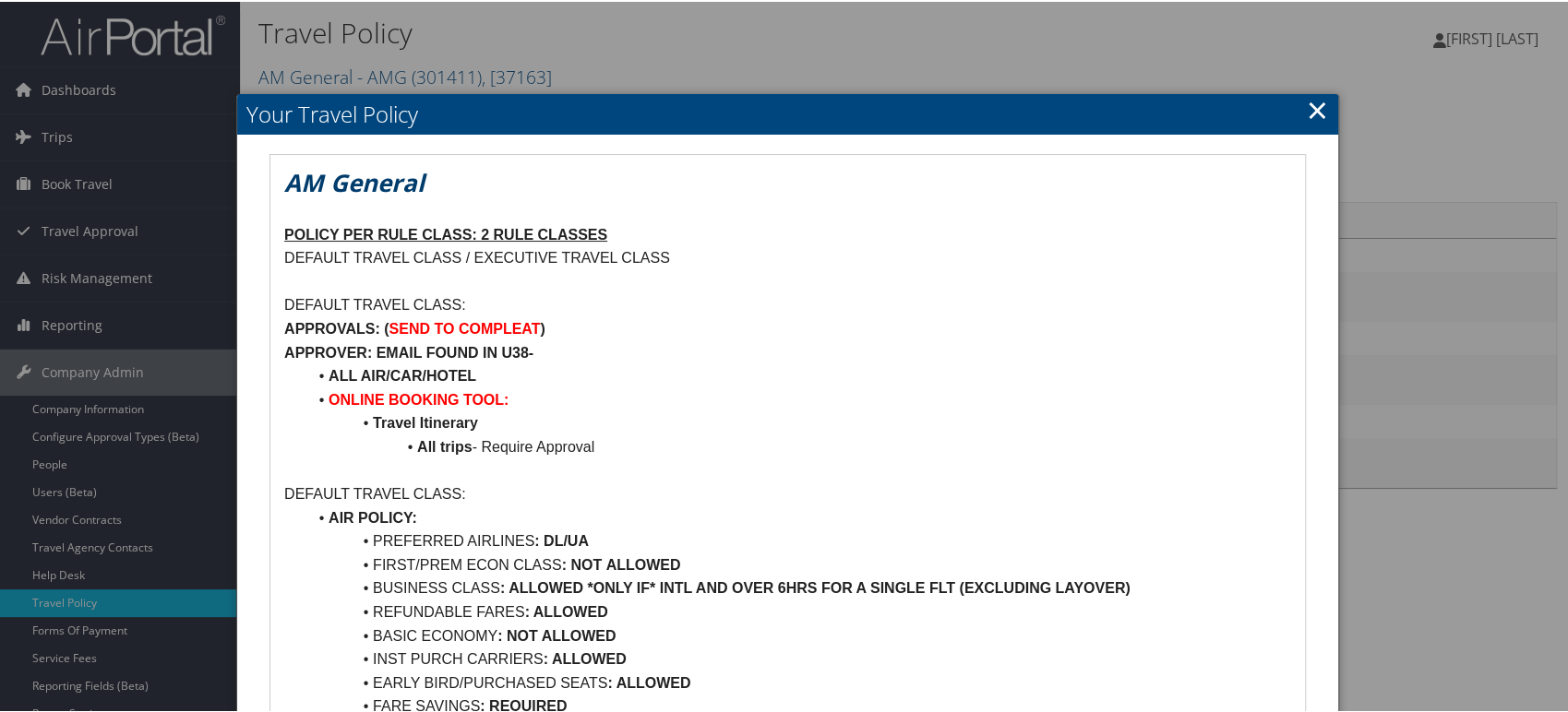click on "×" at bounding box center (1317, 108) 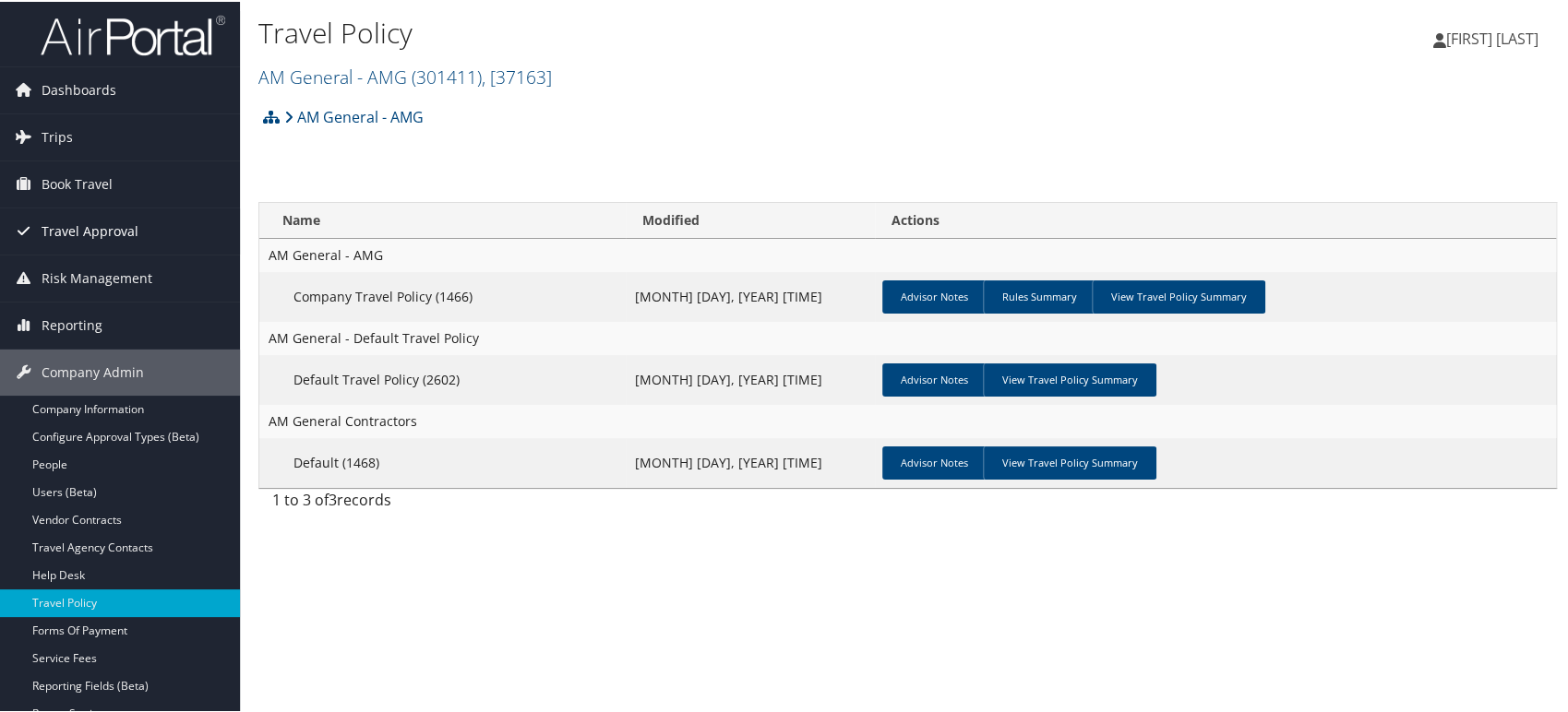 click on "Travel Approval" at bounding box center [90, 230] 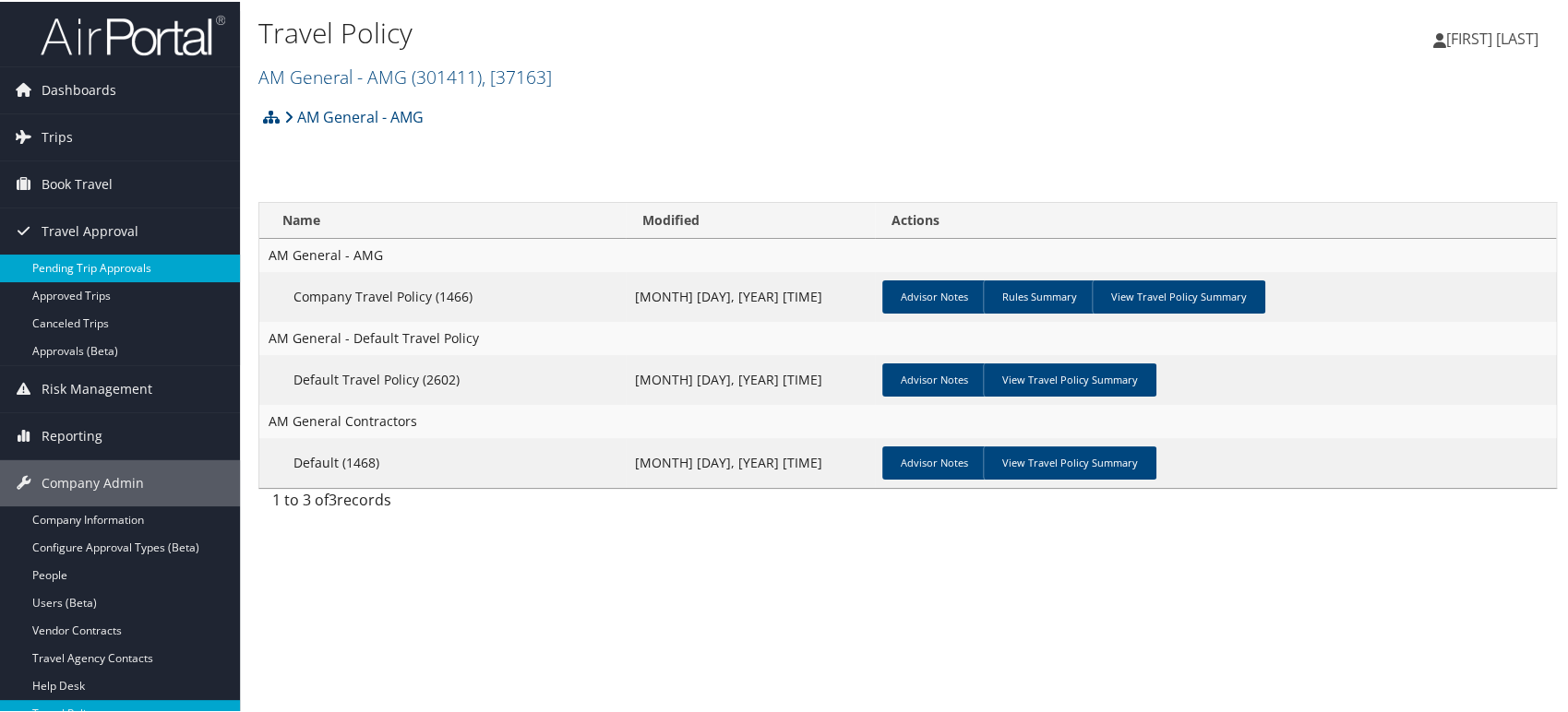 click on "Pending Trip Approvals" at bounding box center (120, 267) 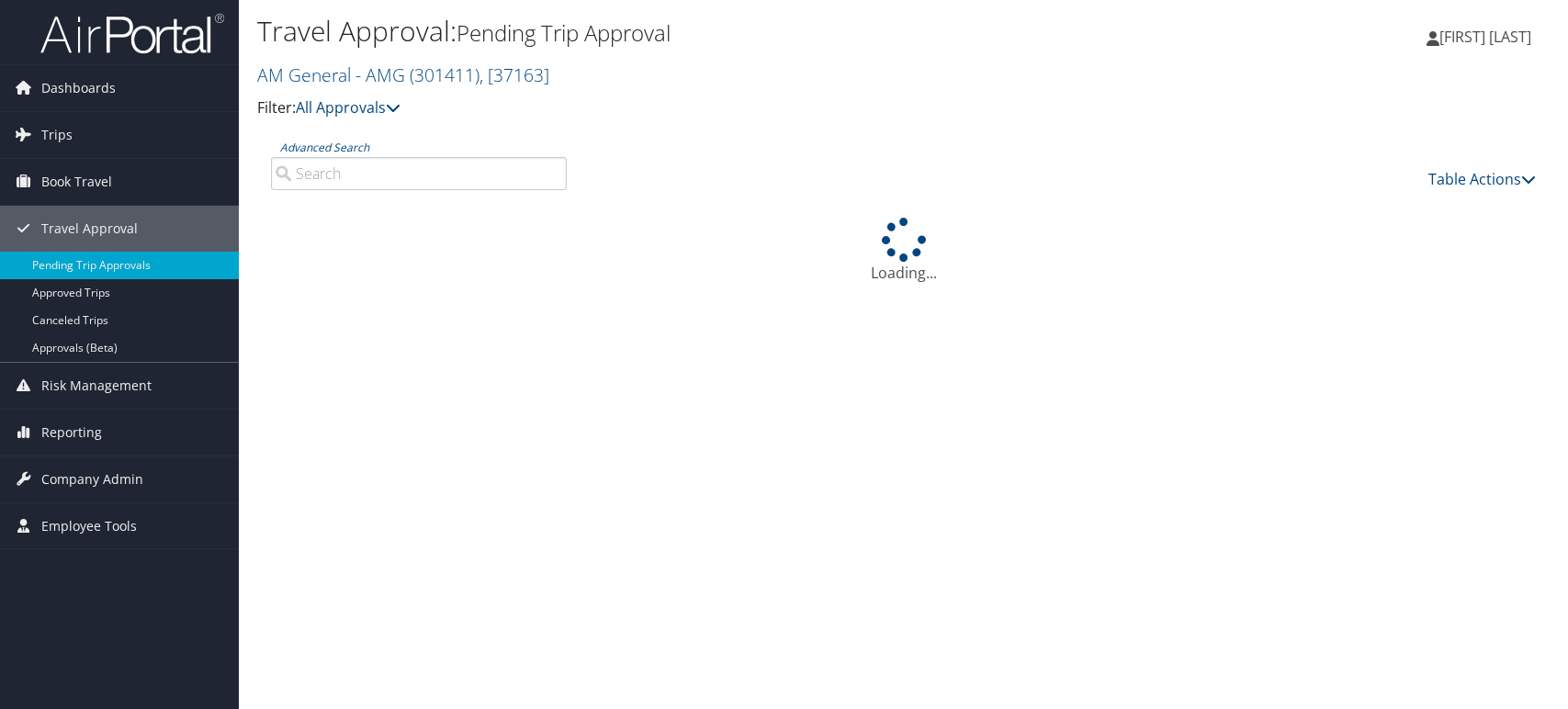 scroll, scrollTop: 0, scrollLeft: 0, axis: both 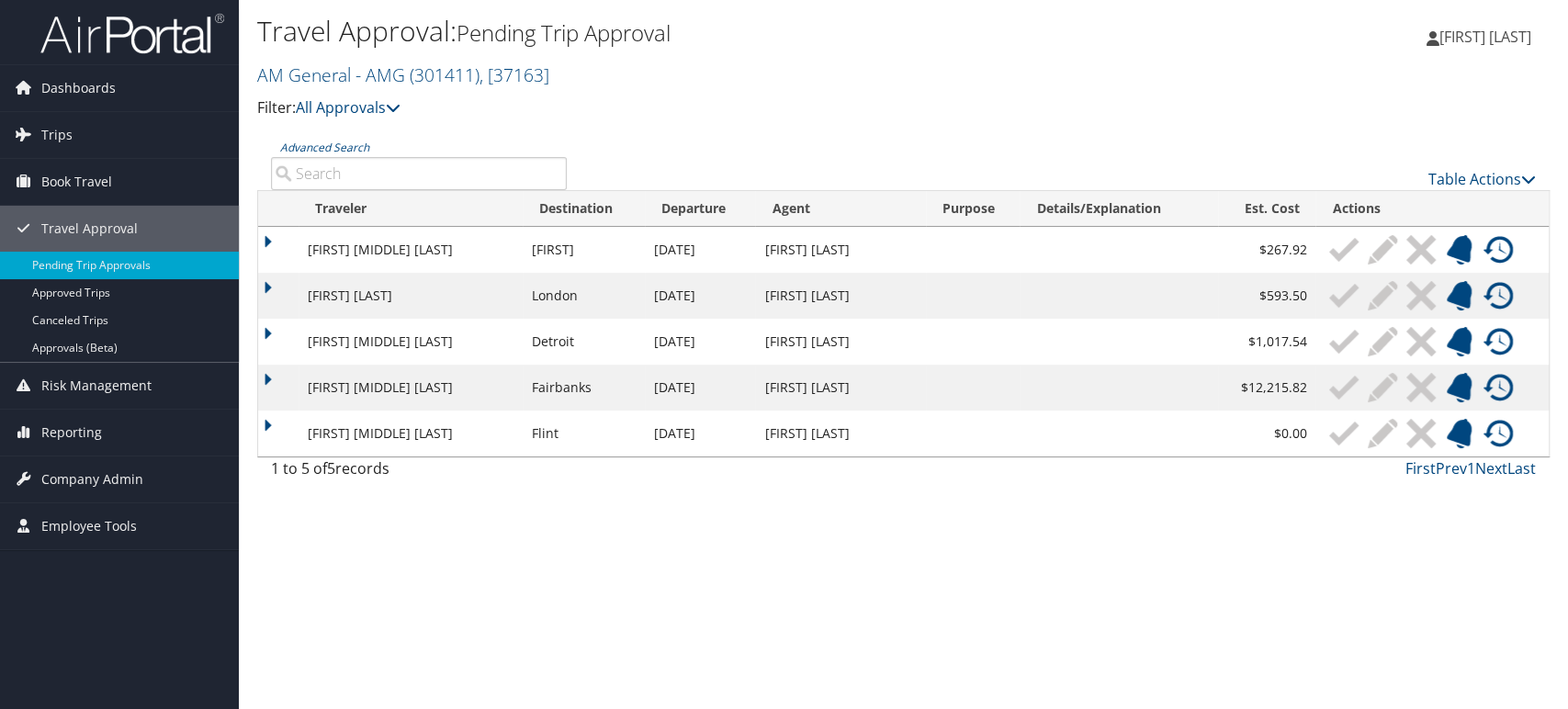 click at bounding box center (1498, 342) 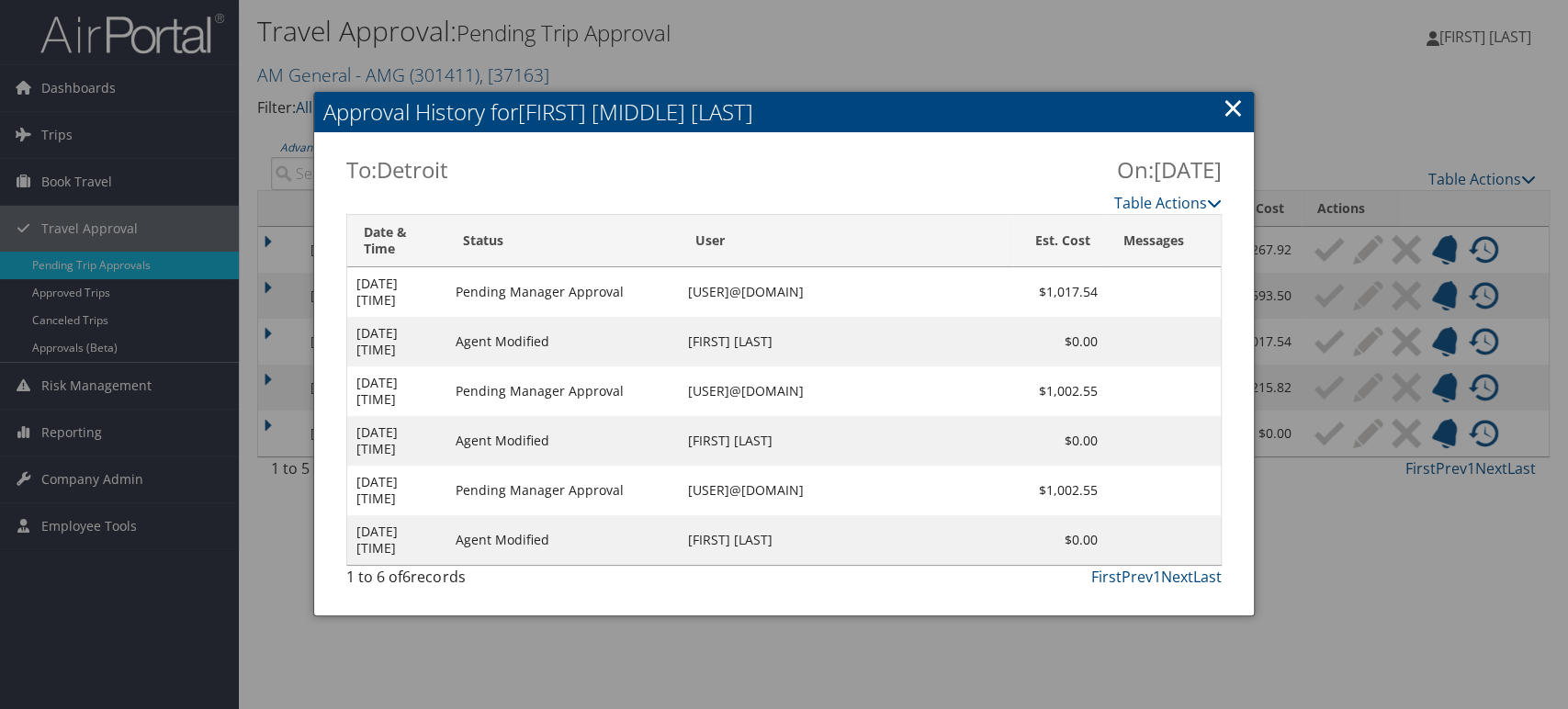 click on "×" at bounding box center [1233, 107] 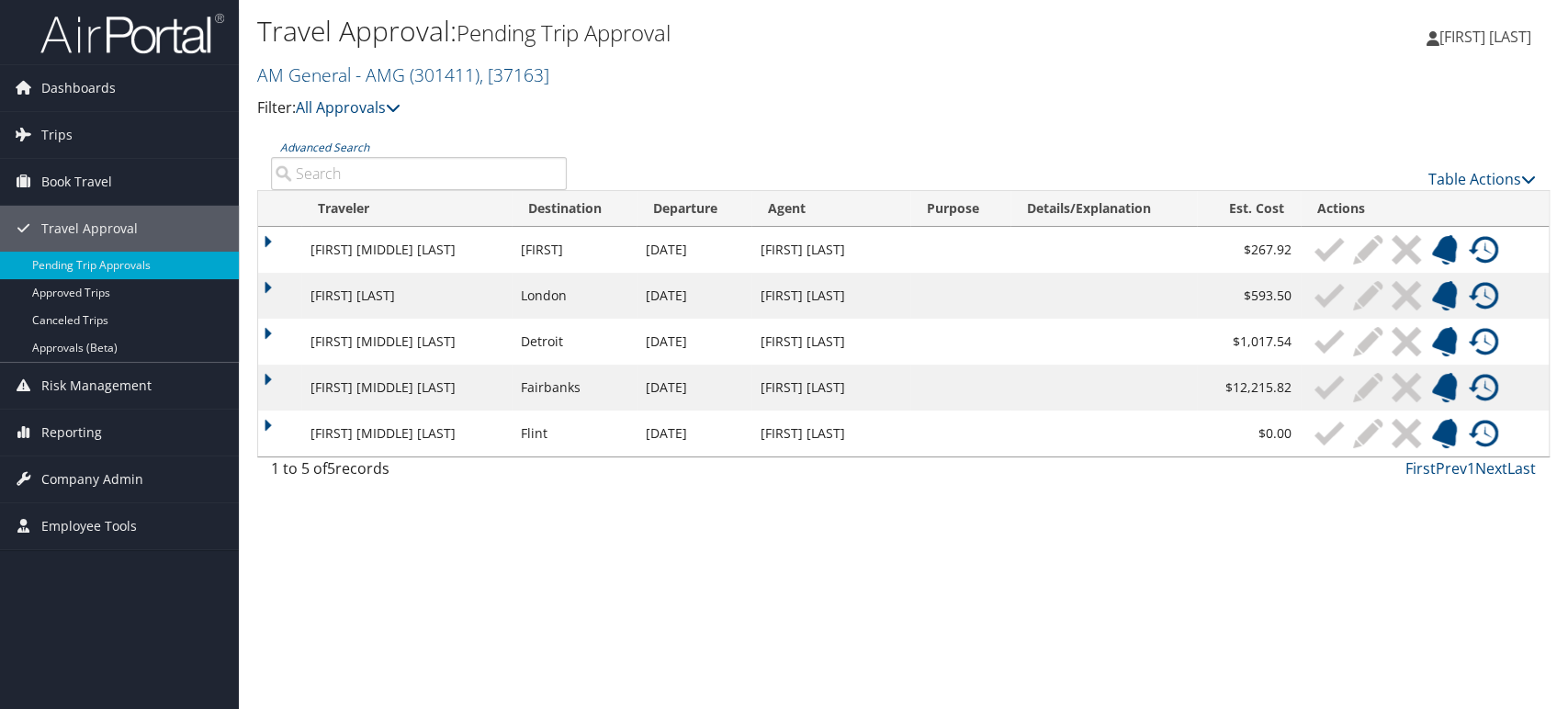 click on "JENNIFER LYNNE MCGREW" at bounding box center [406, 433] 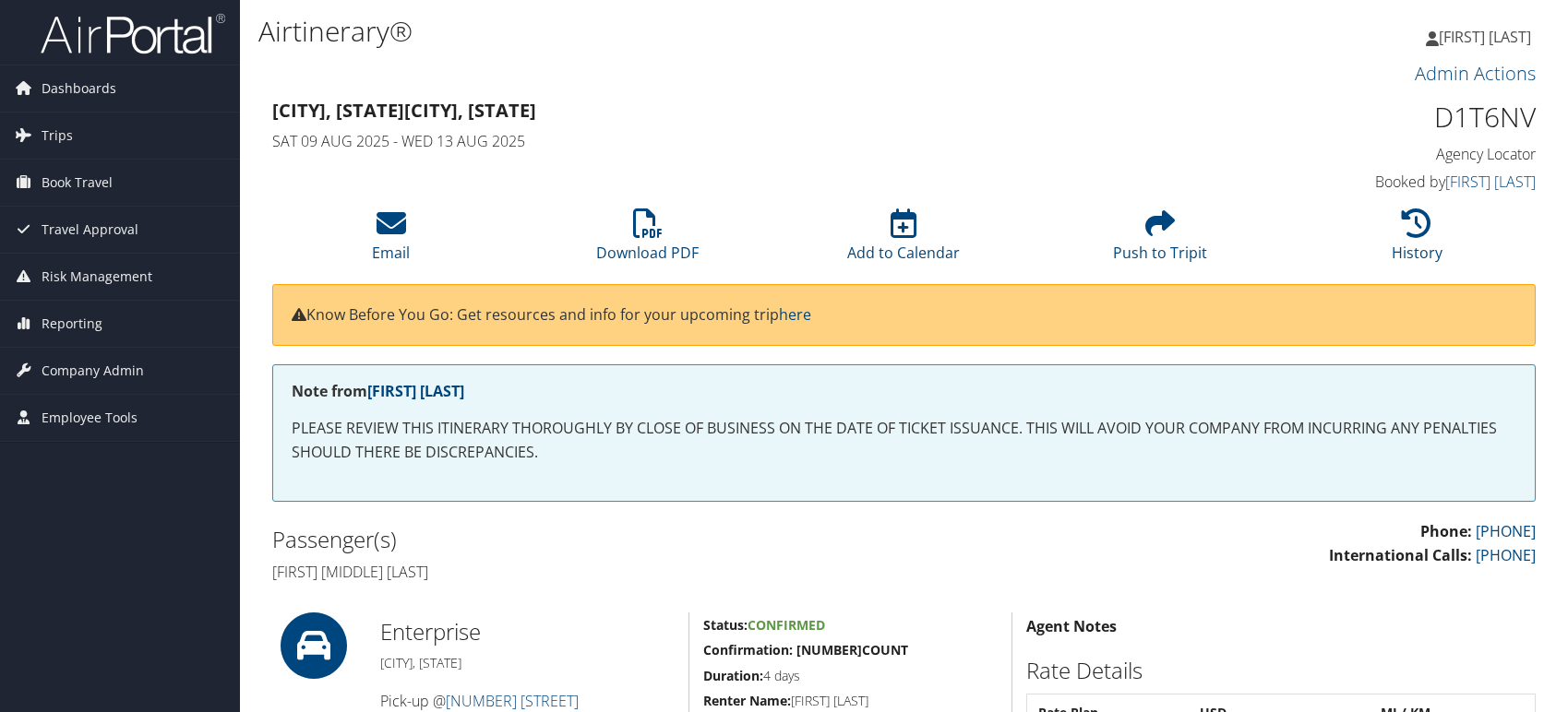 scroll, scrollTop: 0, scrollLeft: 0, axis: both 